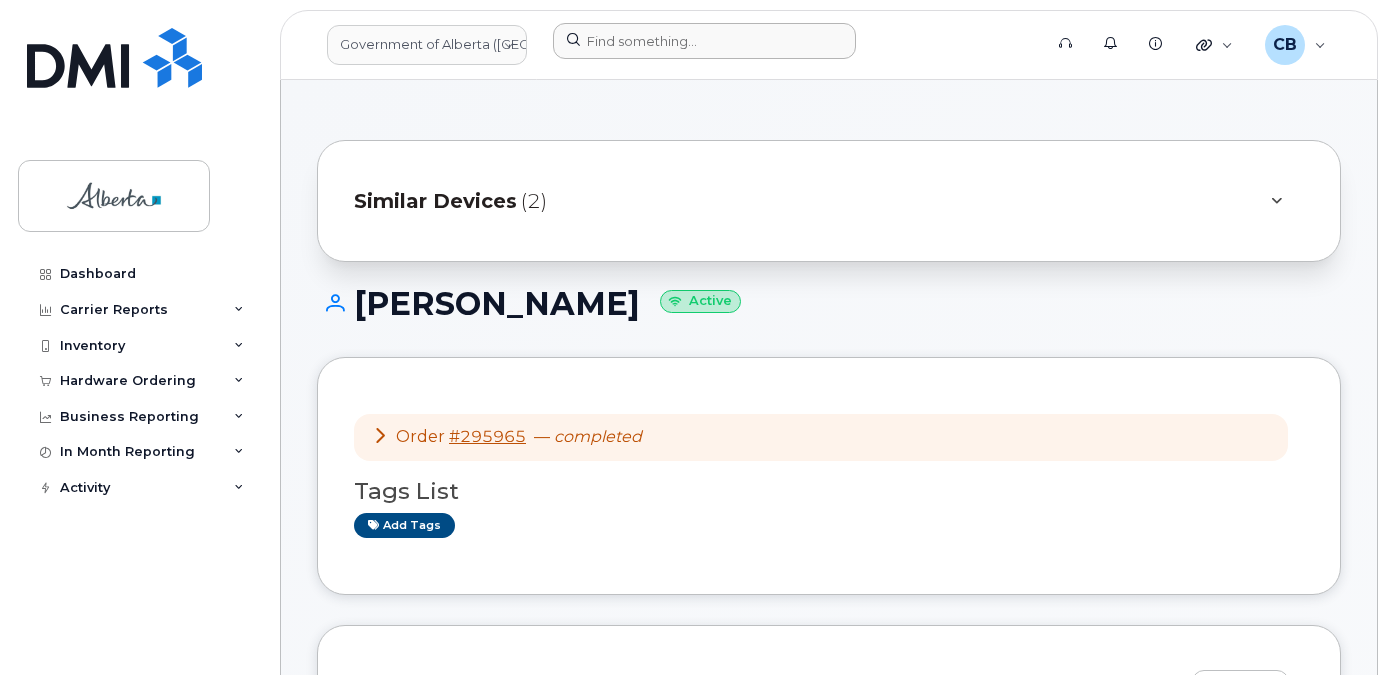 scroll, scrollTop: 441, scrollLeft: 0, axis: vertical 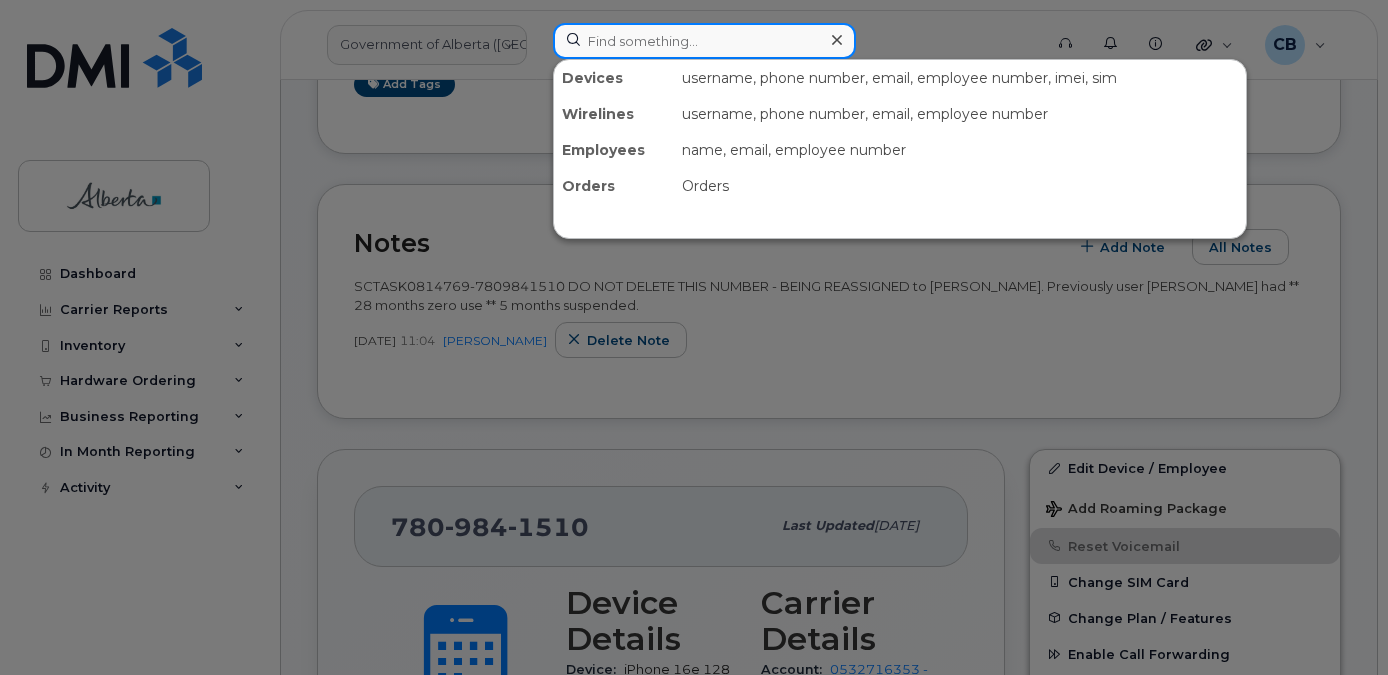 click at bounding box center (704, 41) 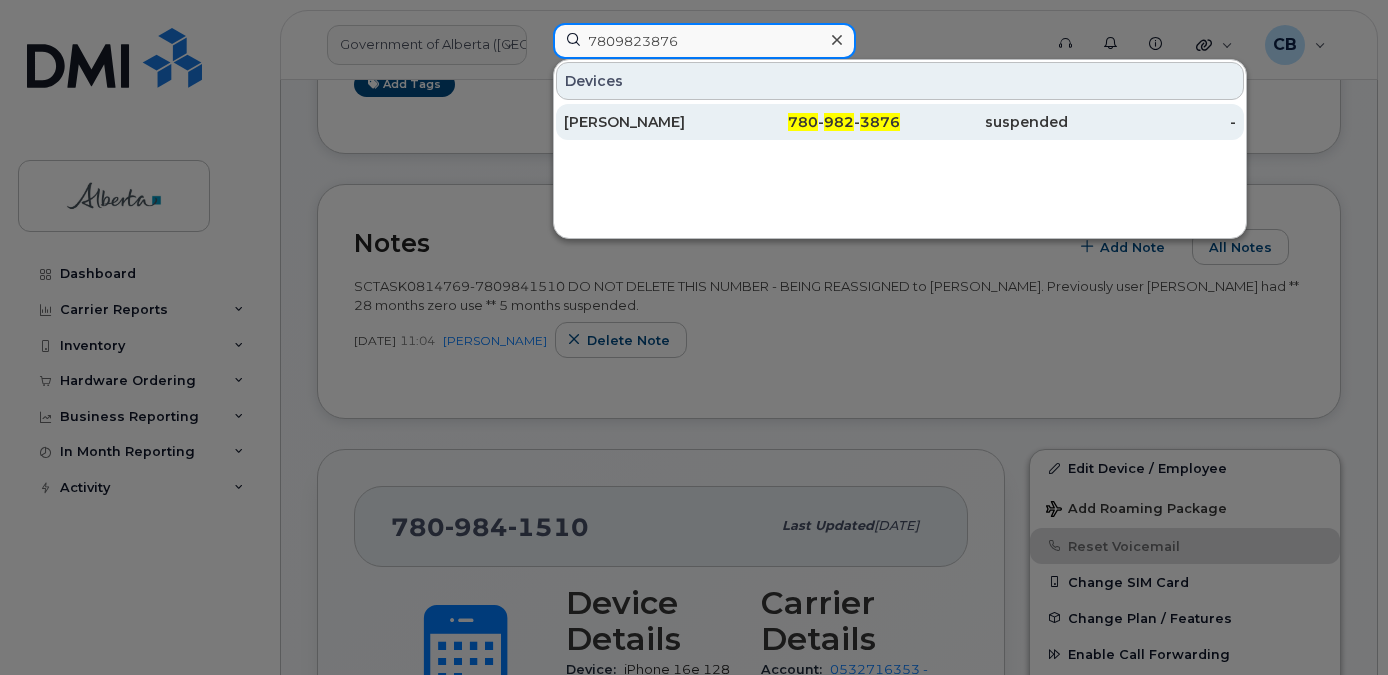 type on "7809823876" 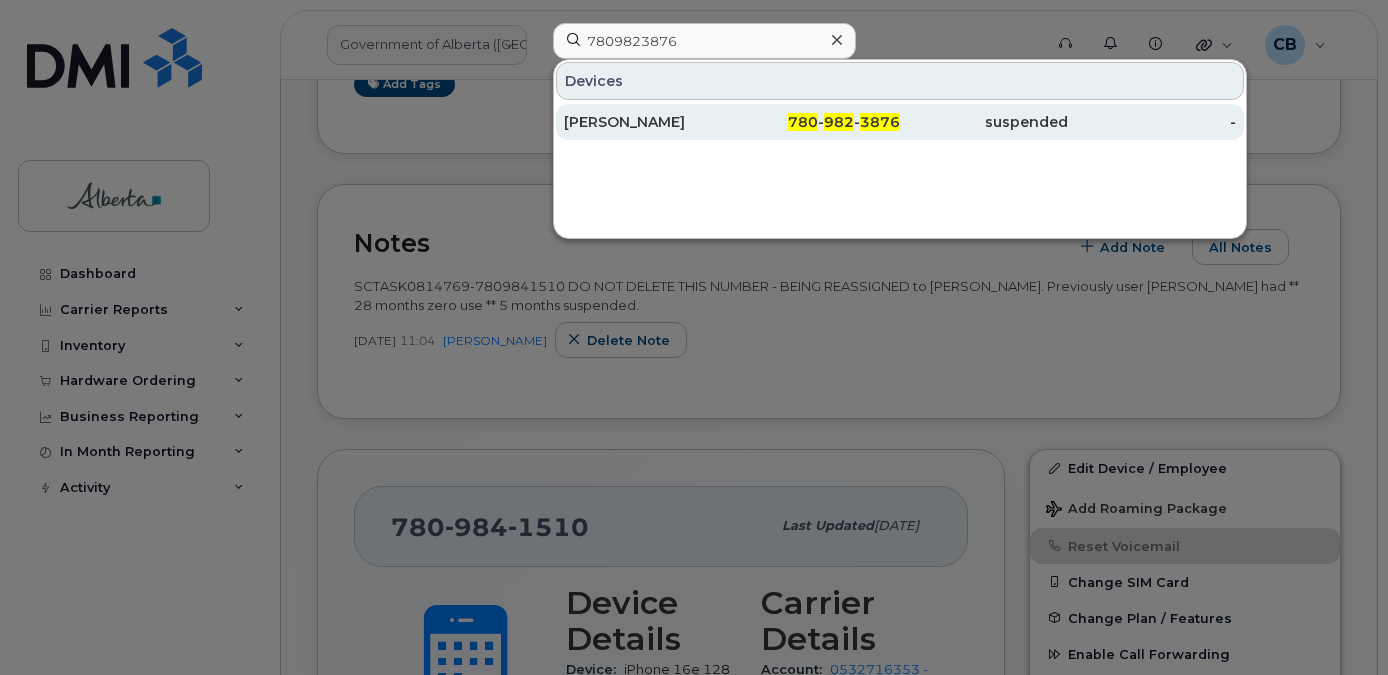 click on "[PERSON_NAME]" at bounding box center [648, 122] 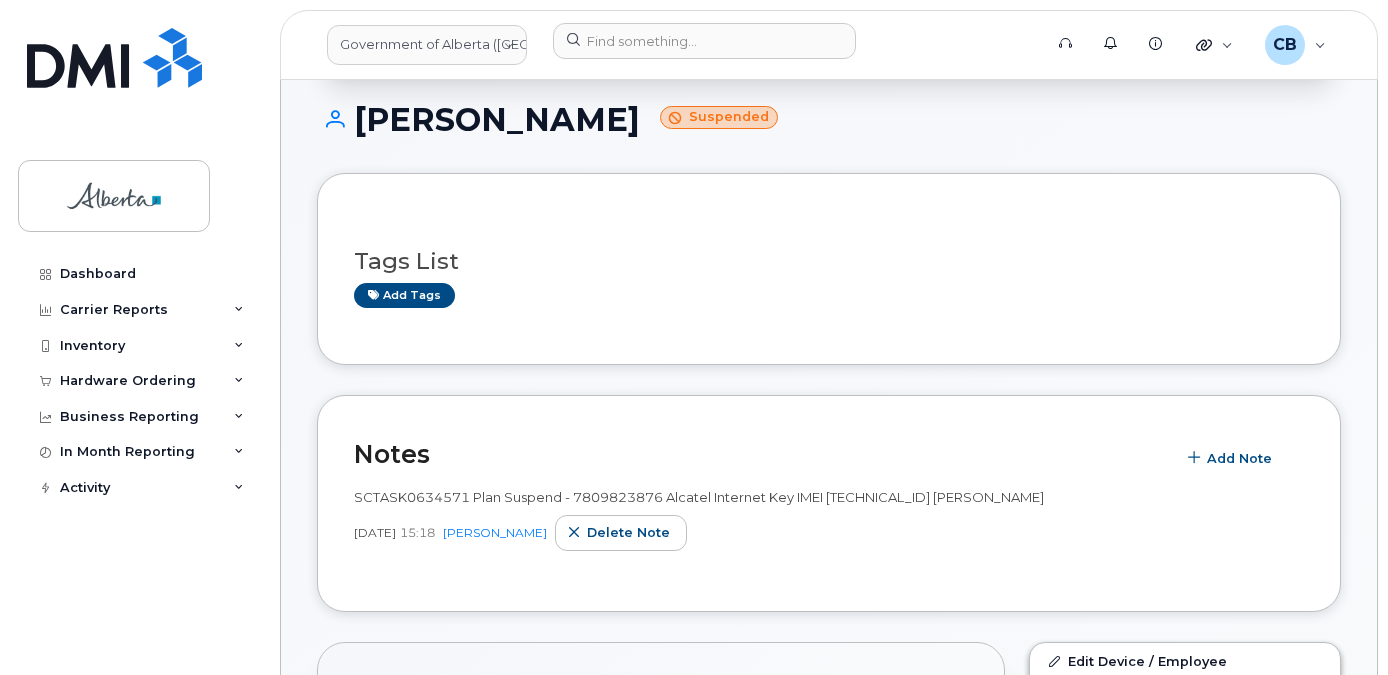 scroll, scrollTop: 182, scrollLeft: 0, axis: vertical 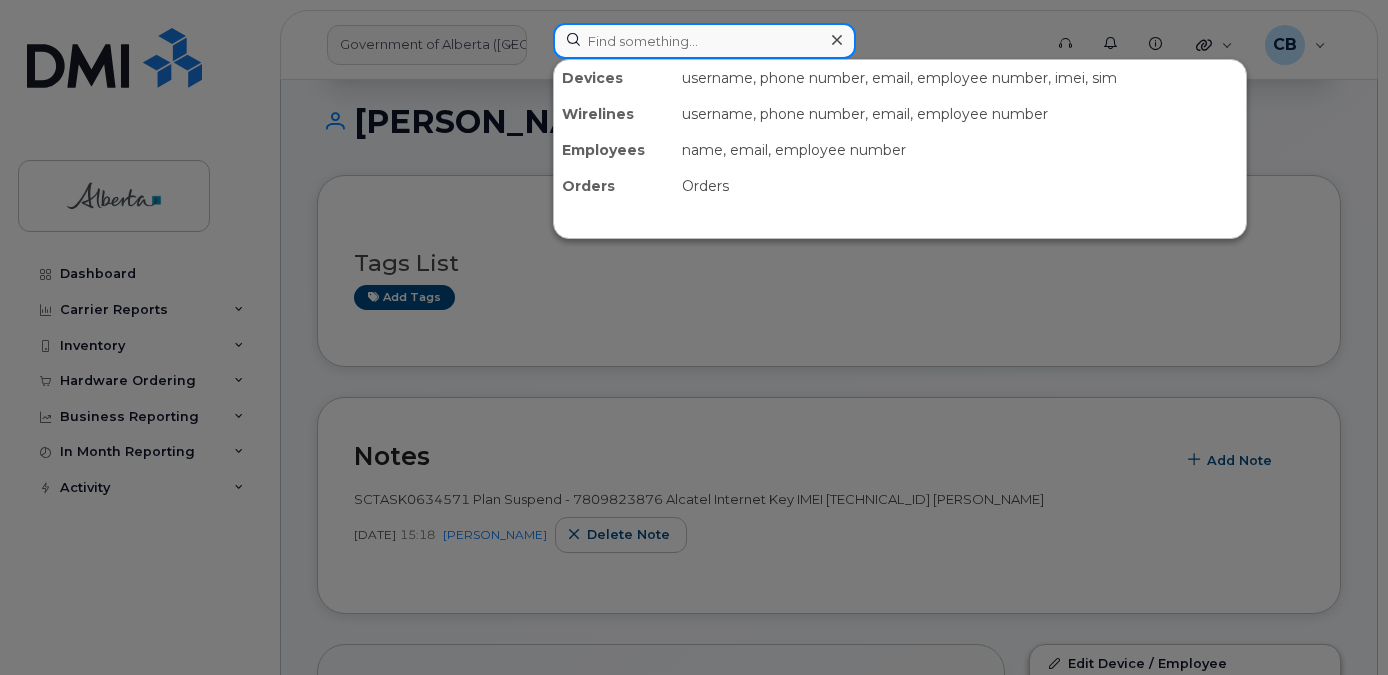 click at bounding box center [704, 41] 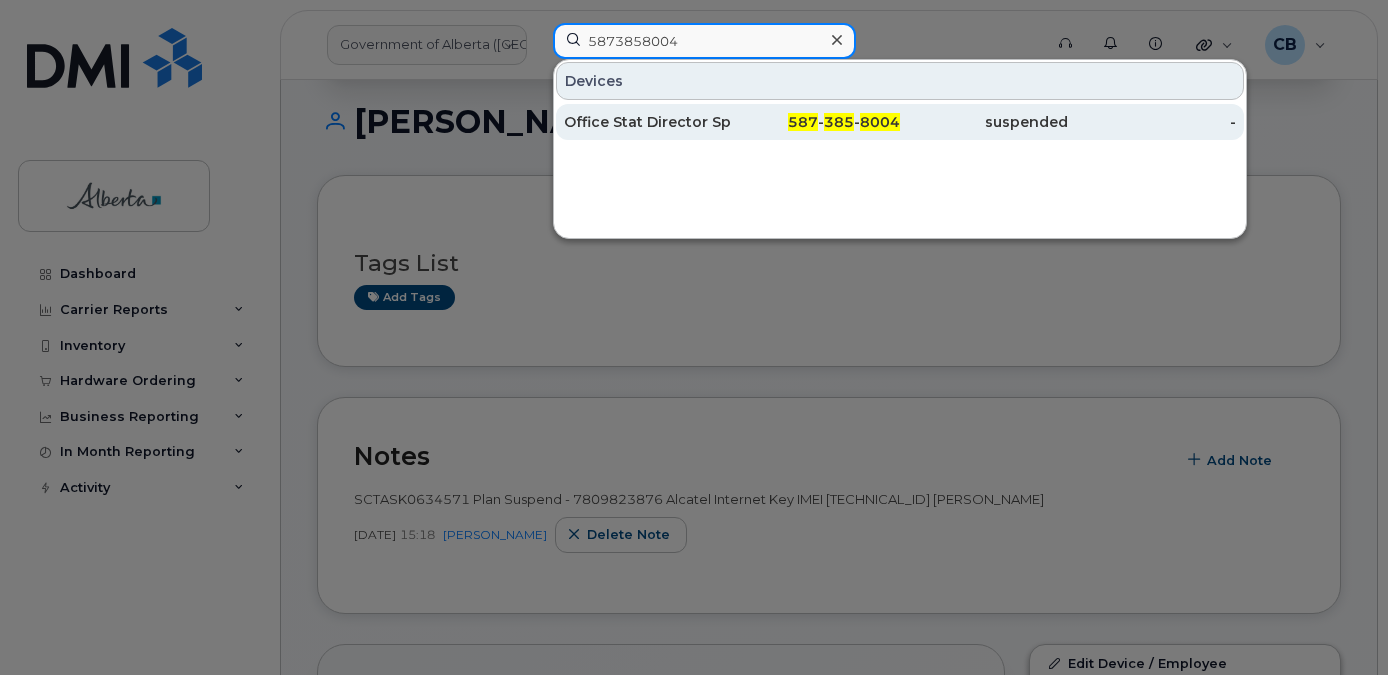 type on "5873858004" 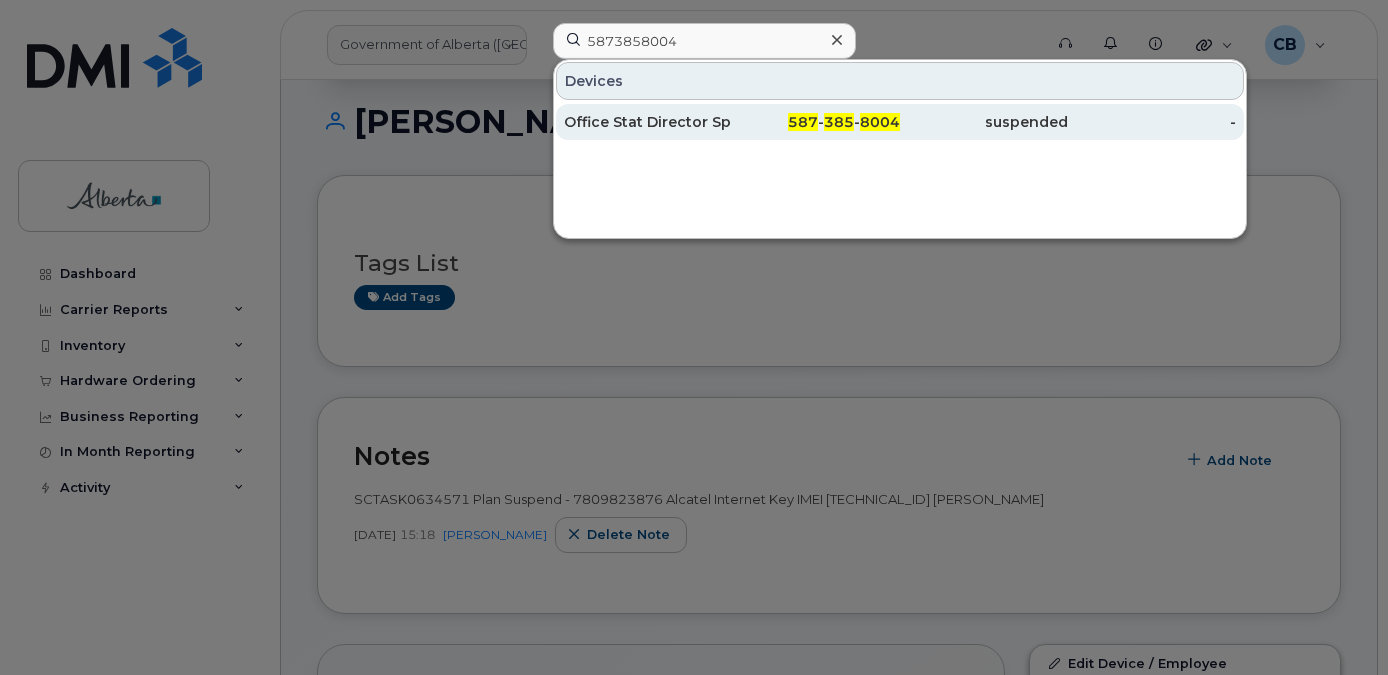 click on "Office Stat Director Spare" at bounding box center (648, 122) 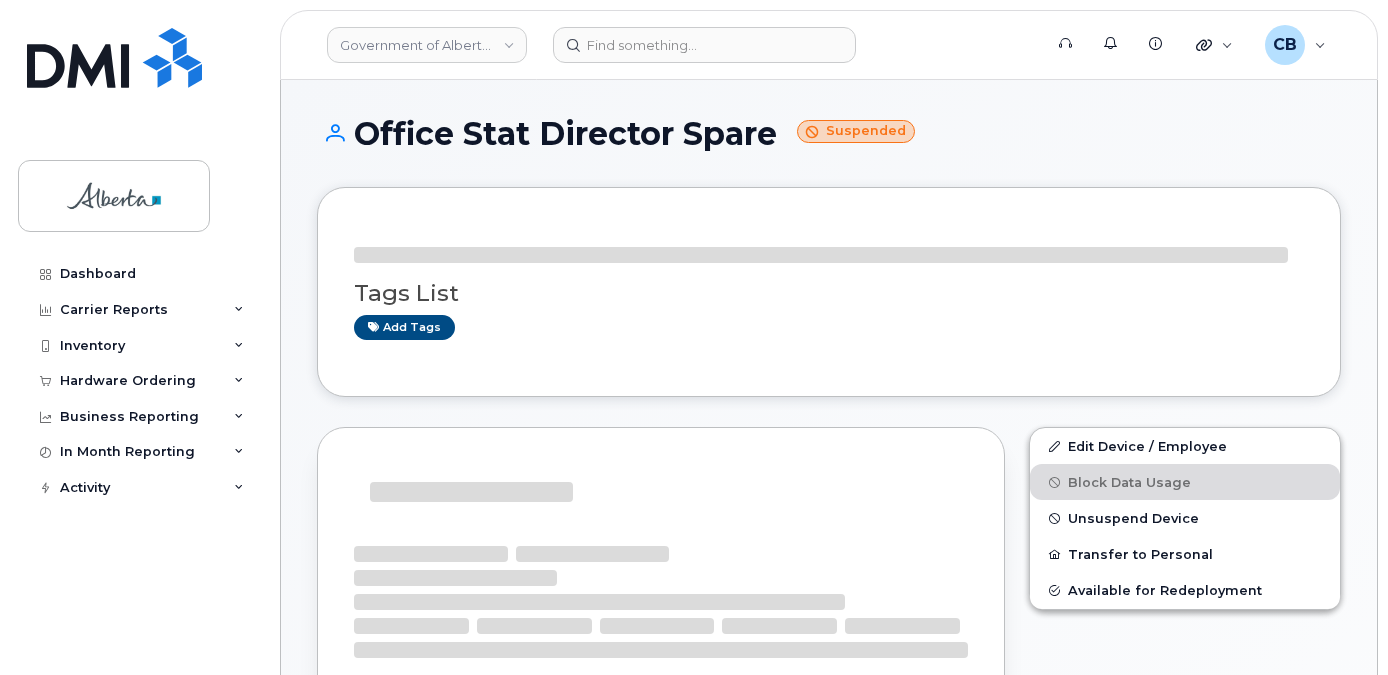 scroll, scrollTop: 0, scrollLeft: 0, axis: both 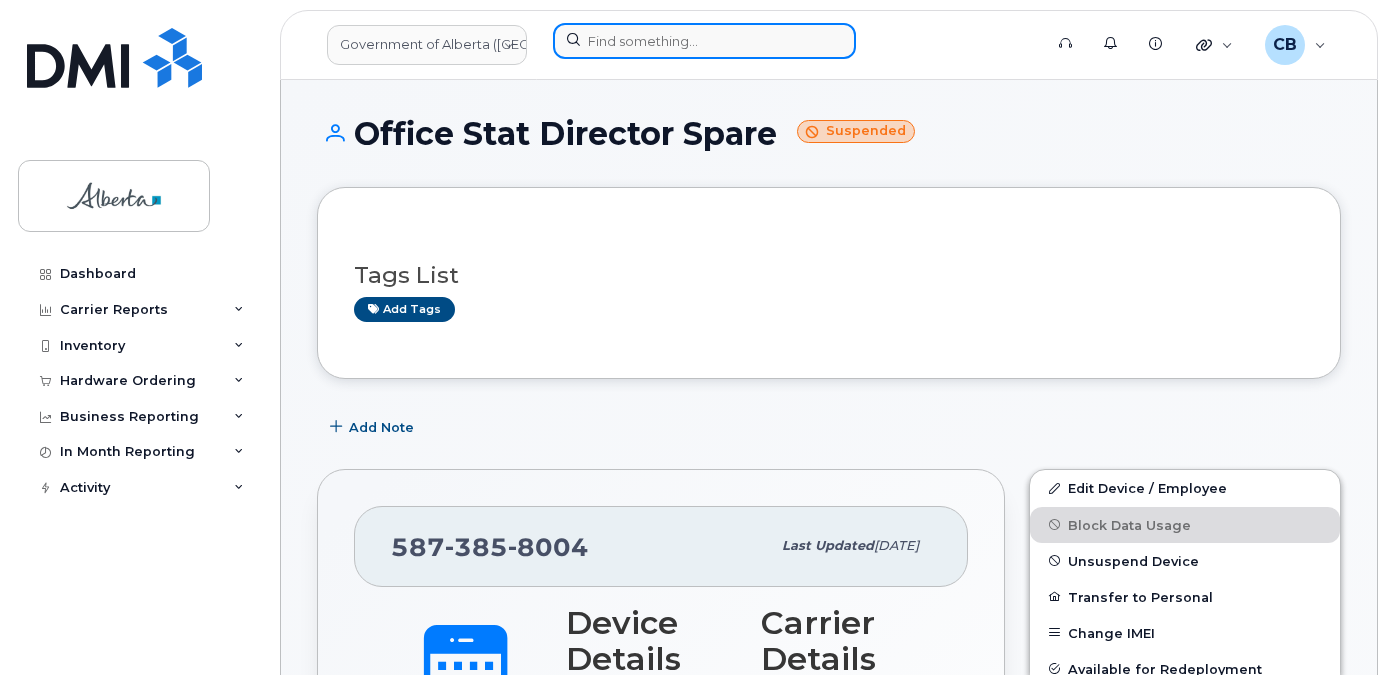 click at bounding box center [704, 41] 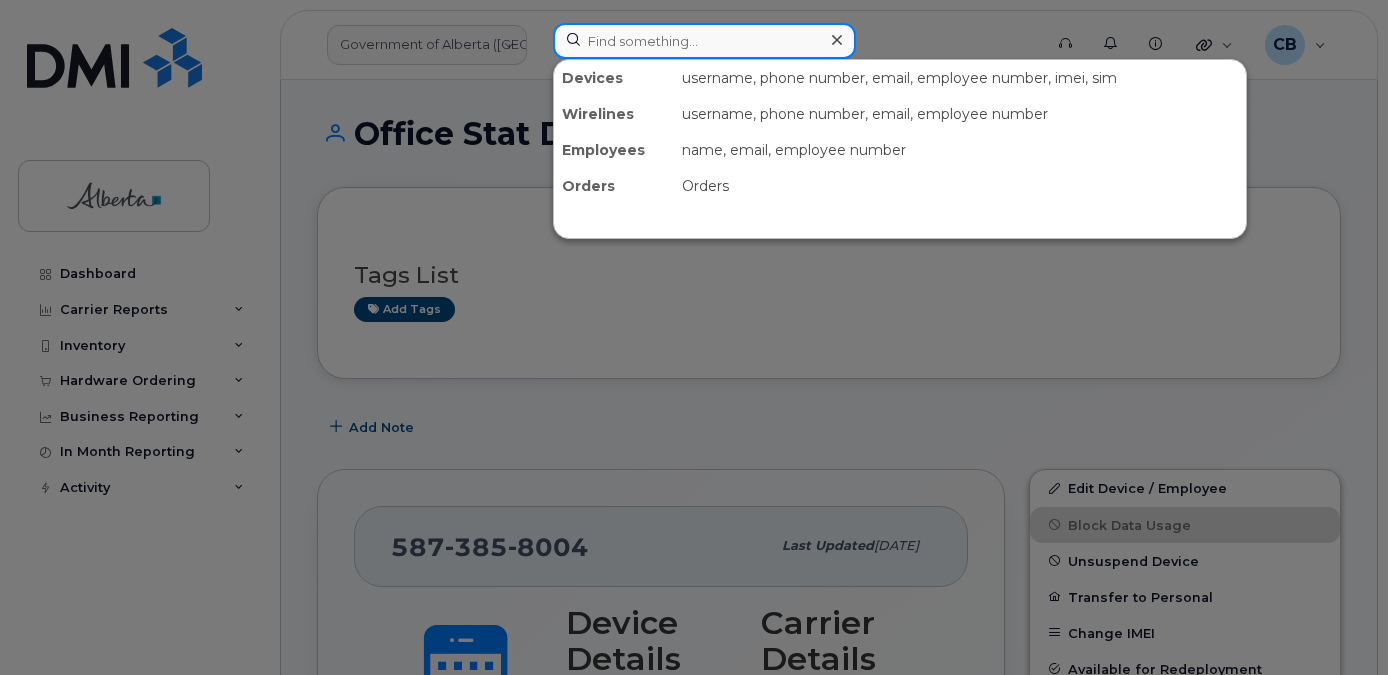 paste on "5873856594" 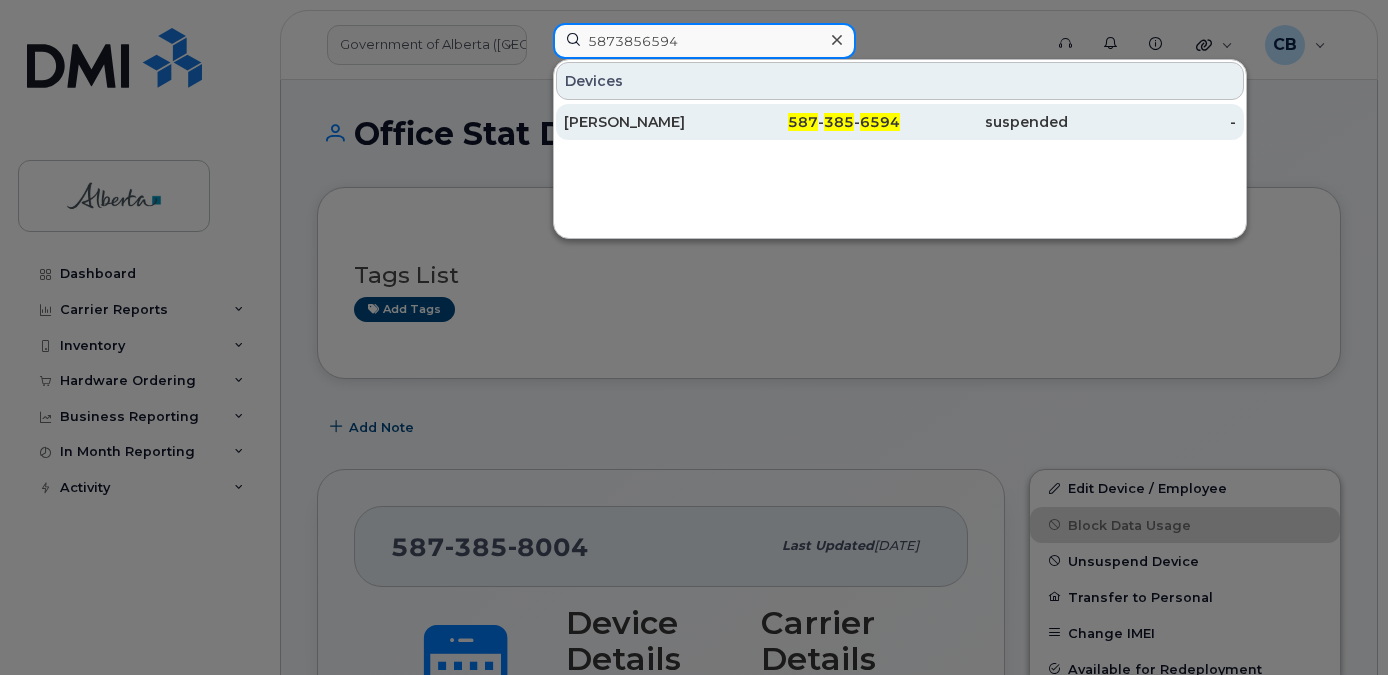 type on "5873856594" 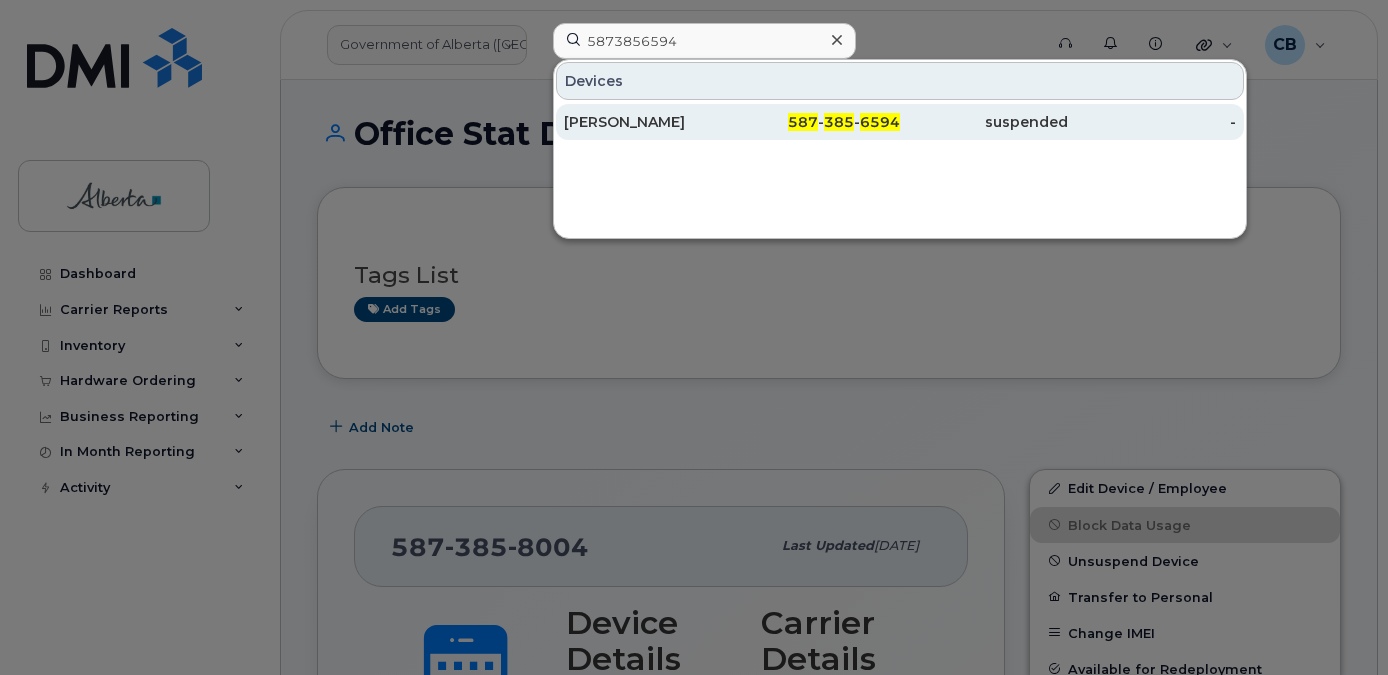 click on "Kirby Valgardson" at bounding box center [648, 122] 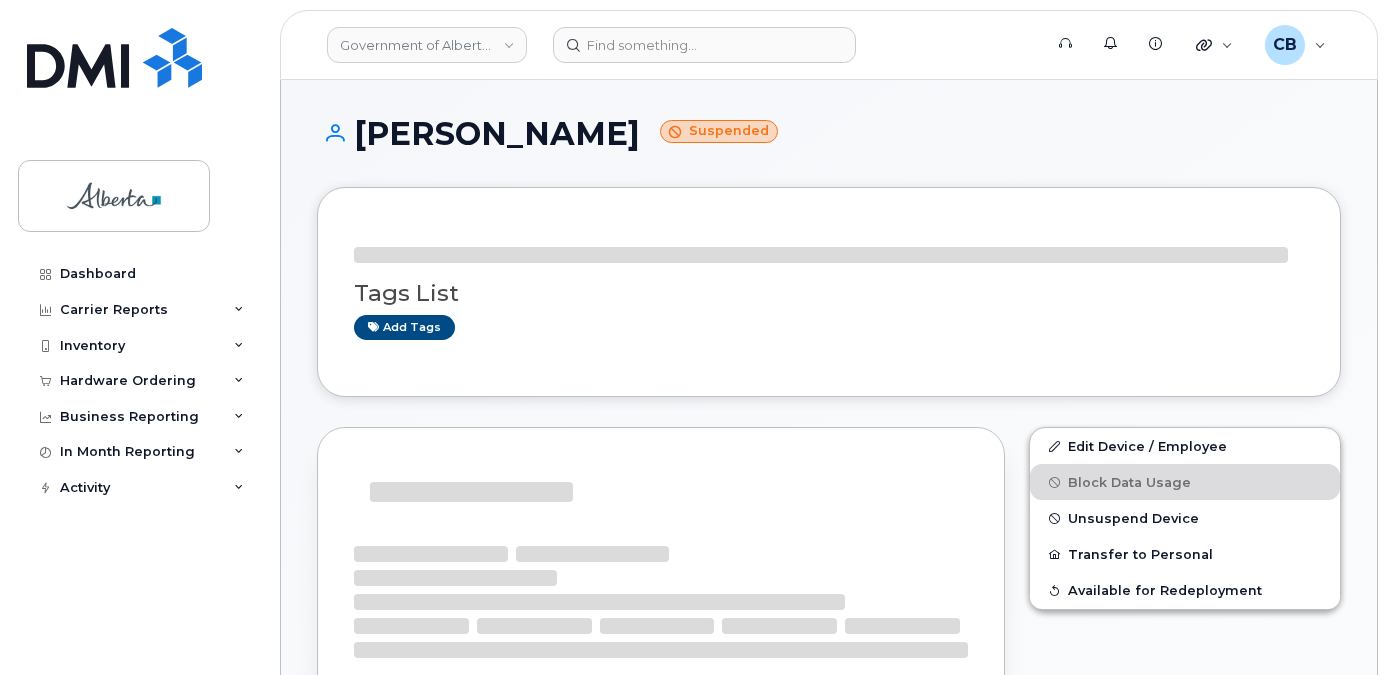 scroll, scrollTop: 0, scrollLeft: 0, axis: both 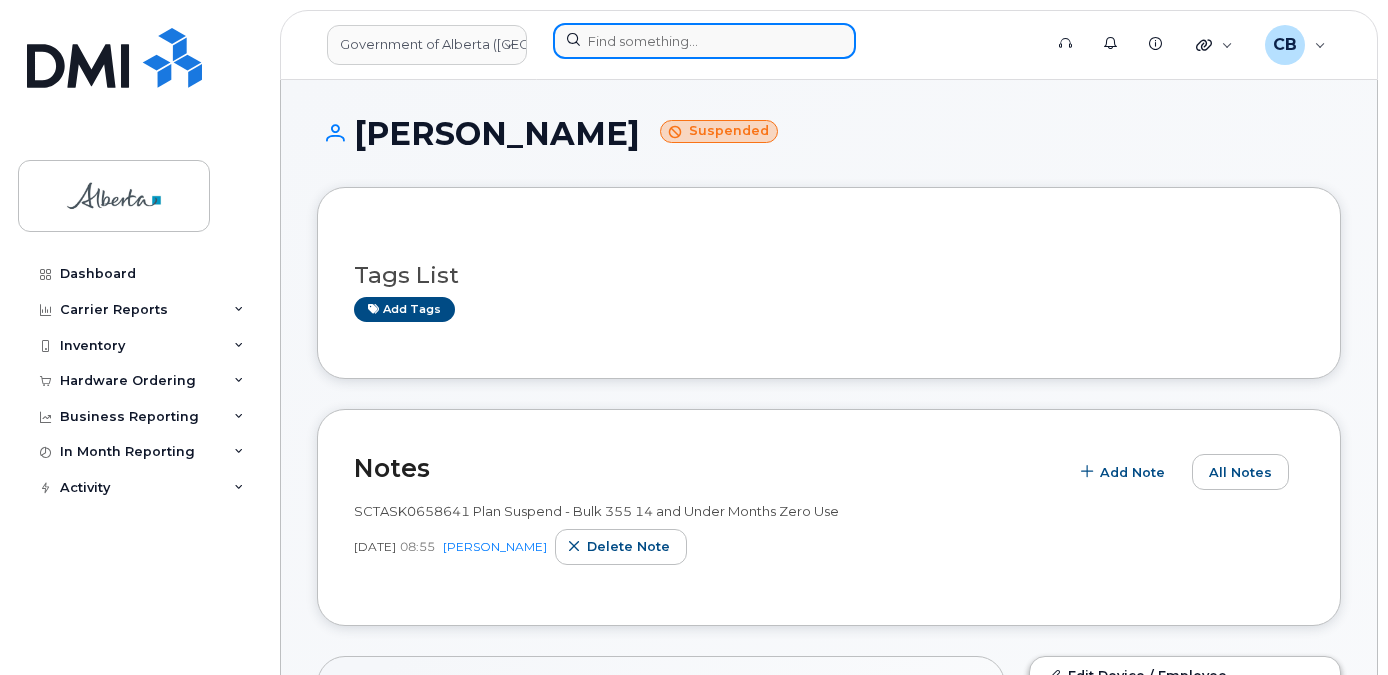 click at bounding box center (704, 41) 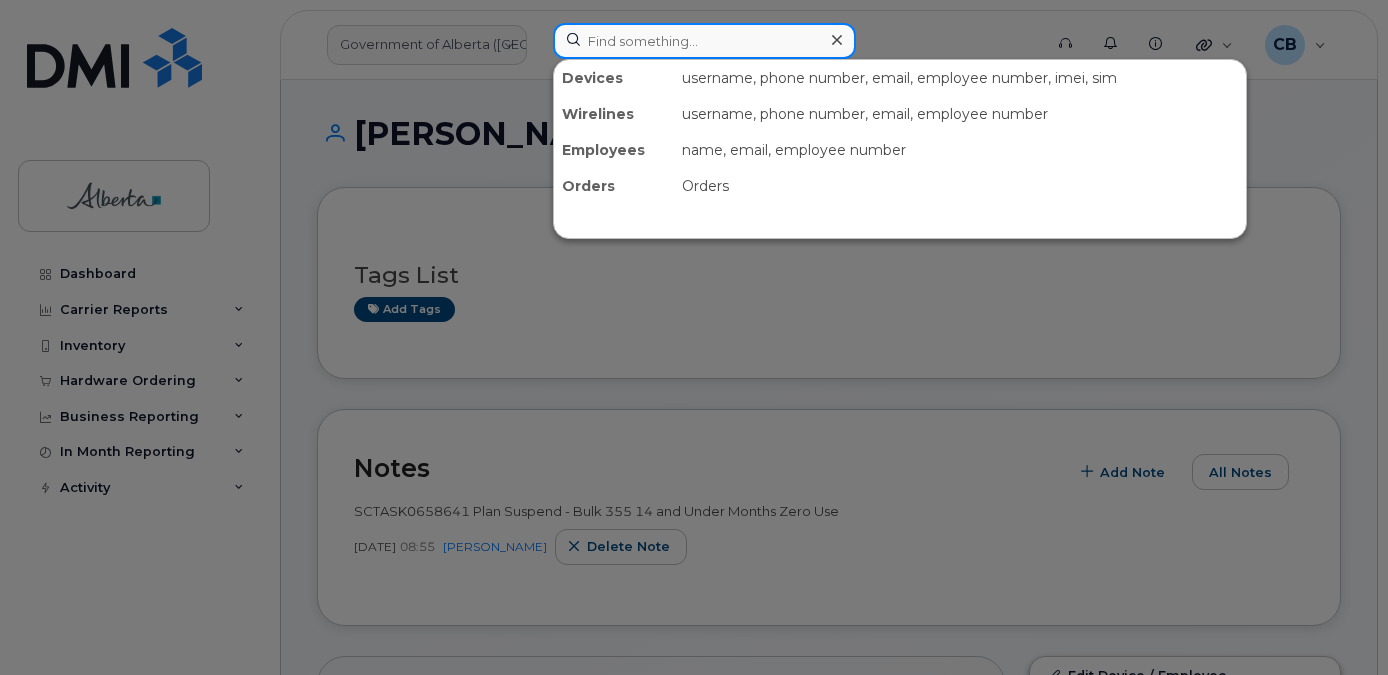 paste on "7802336756" 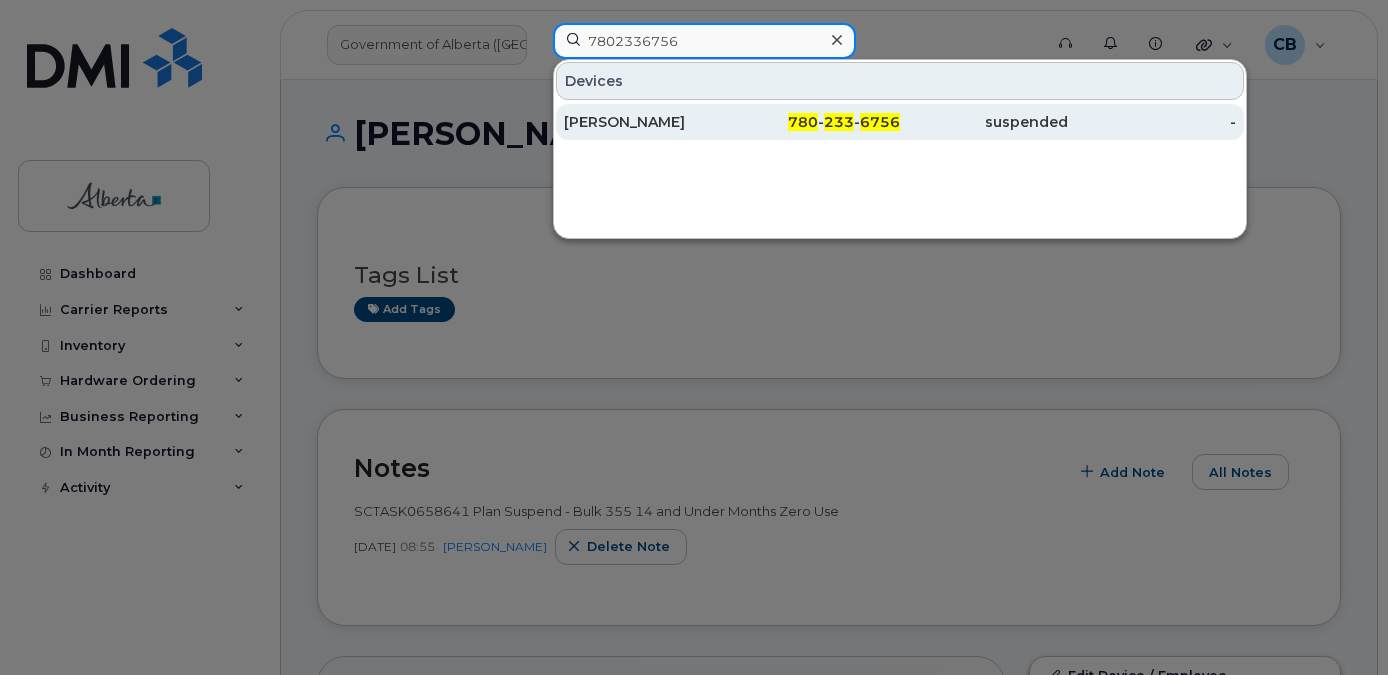 type on "7802336756" 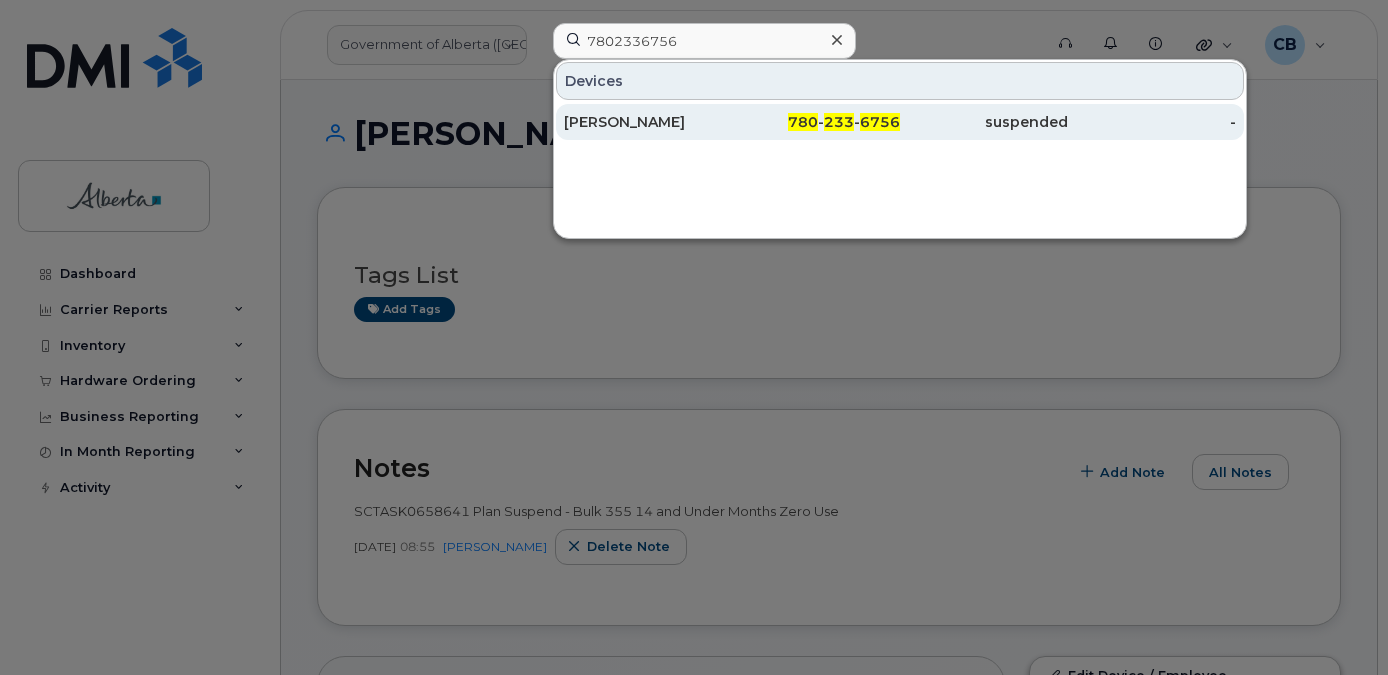 click on "Morgan McLachlan" at bounding box center (648, 122) 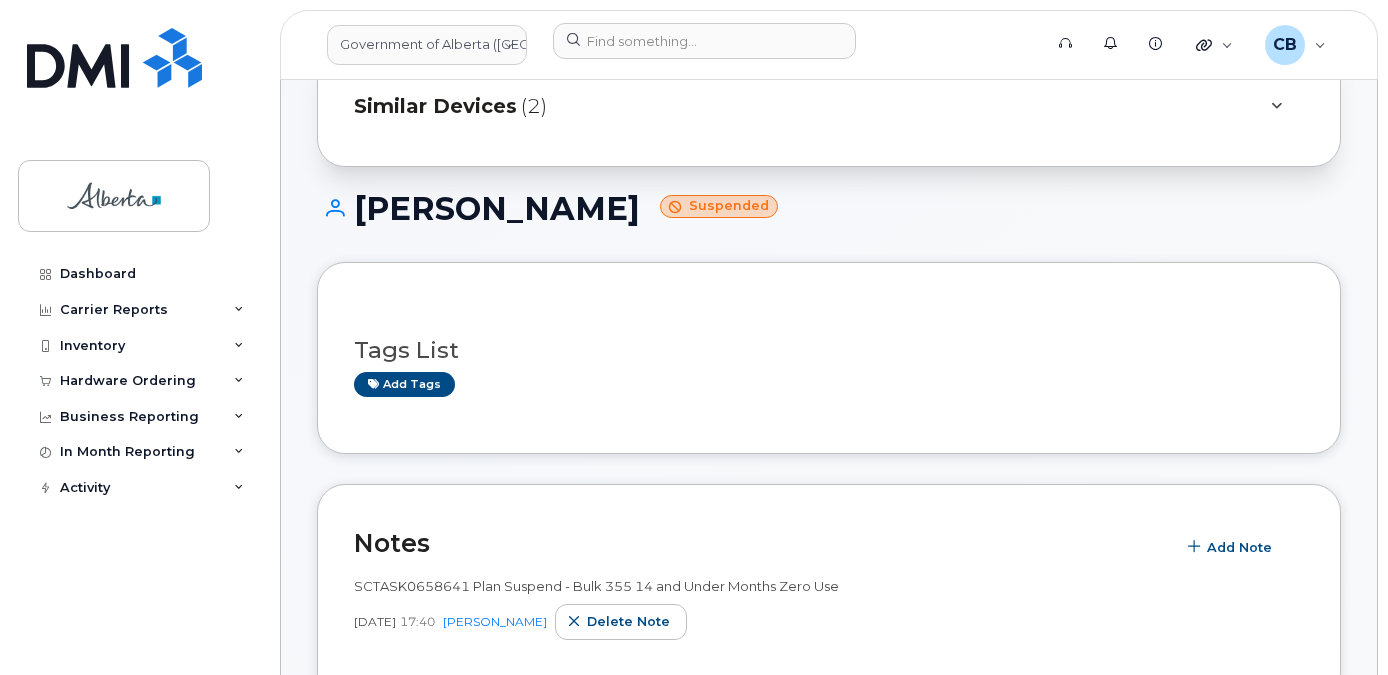 scroll, scrollTop: 0, scrollLeft: 0, axis: both 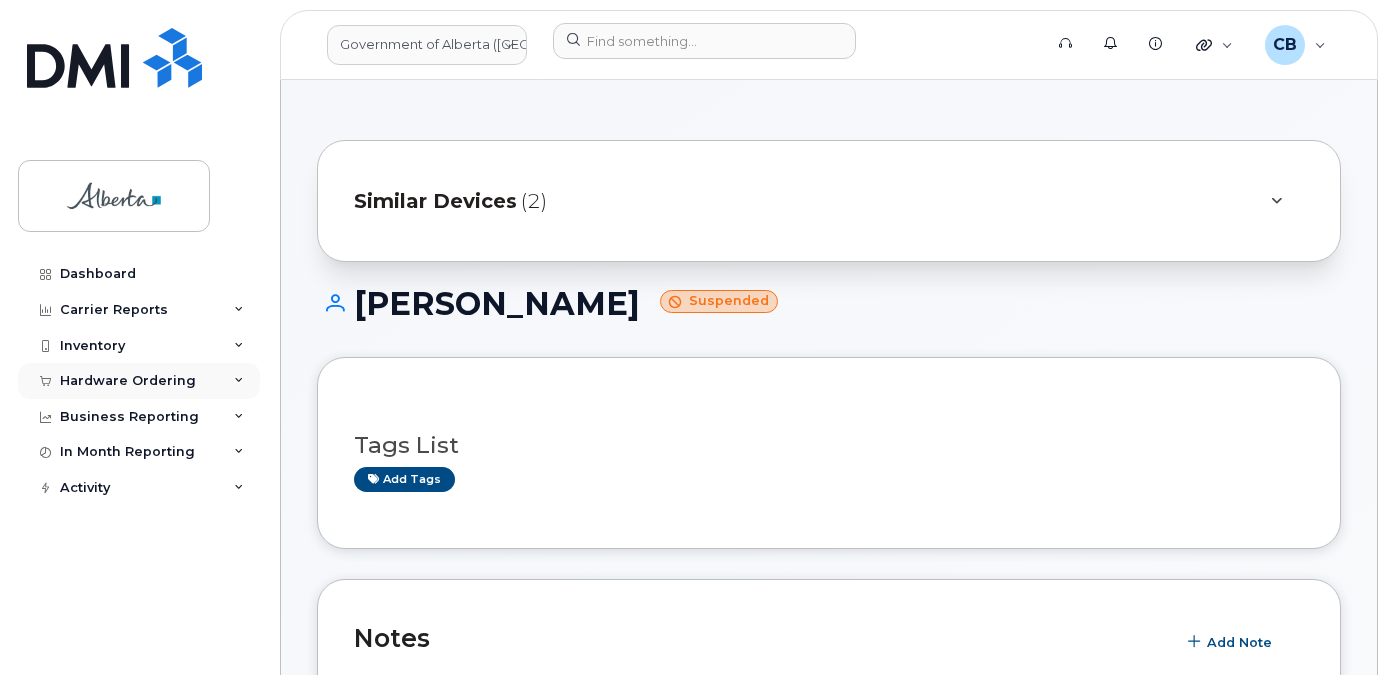 click on "Hardware Ordering" at bounding box center [128, 381] 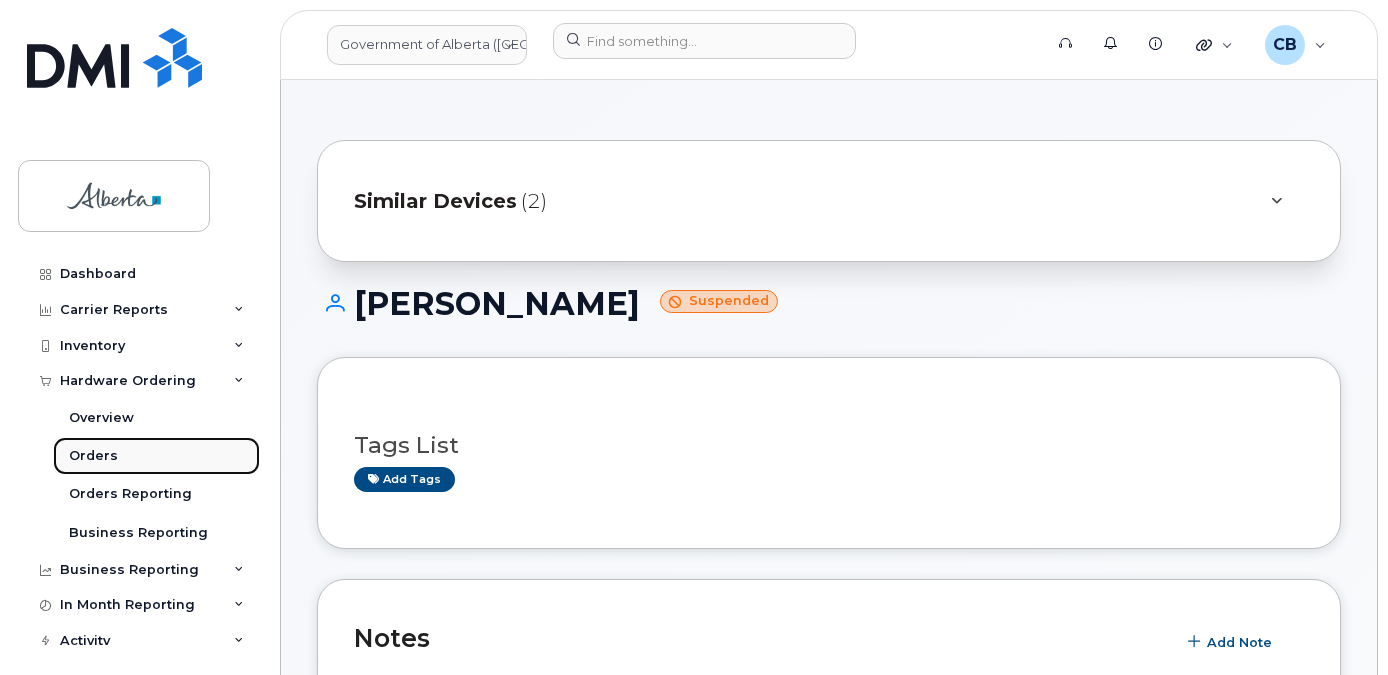 click on "Orders" at bounding box center [93, 456] 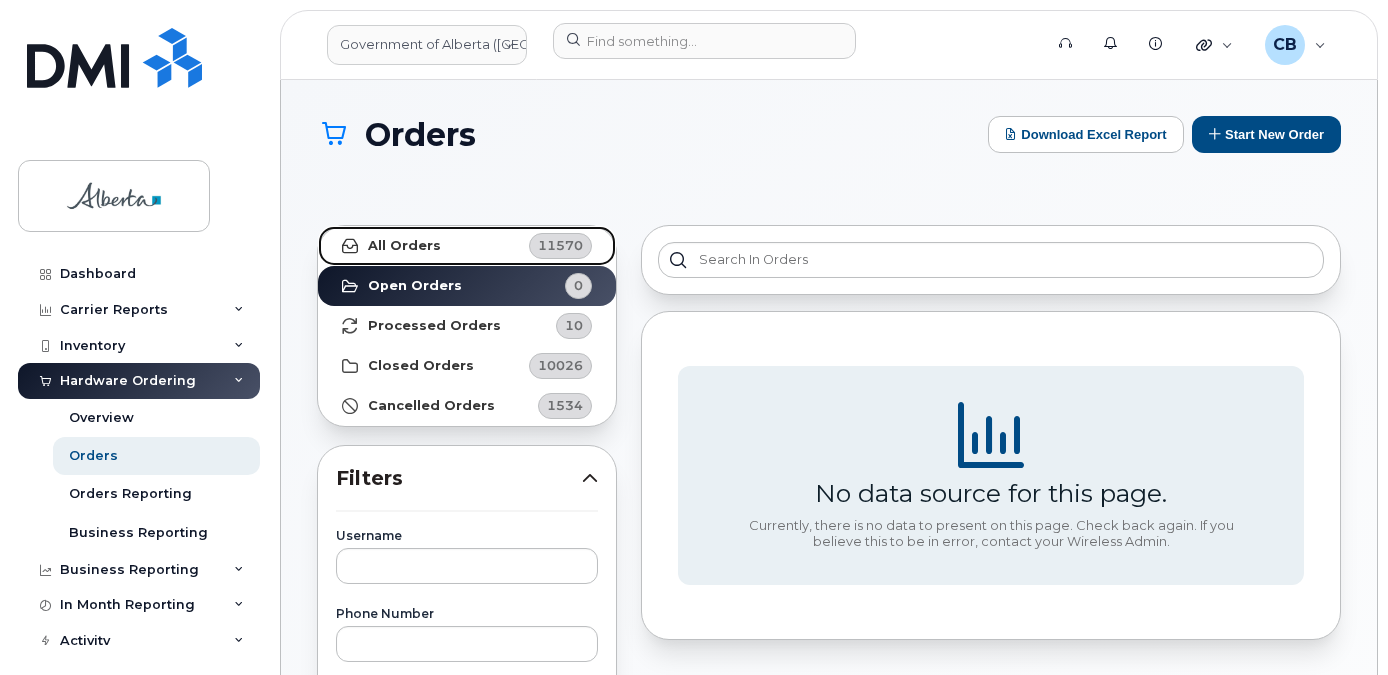 click on "All Orders" at bounding box center (404, 246) 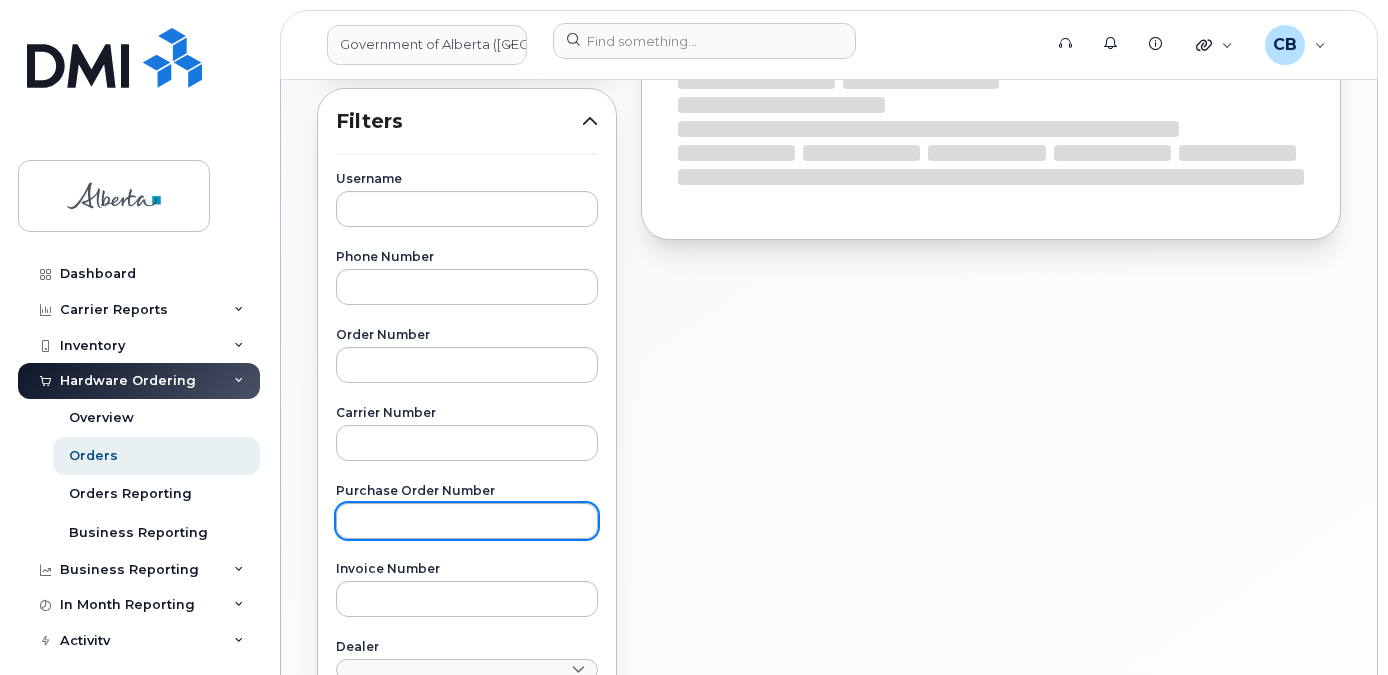 scroll, scrollTop: 400, scrollLeft: 0, axis: vertical 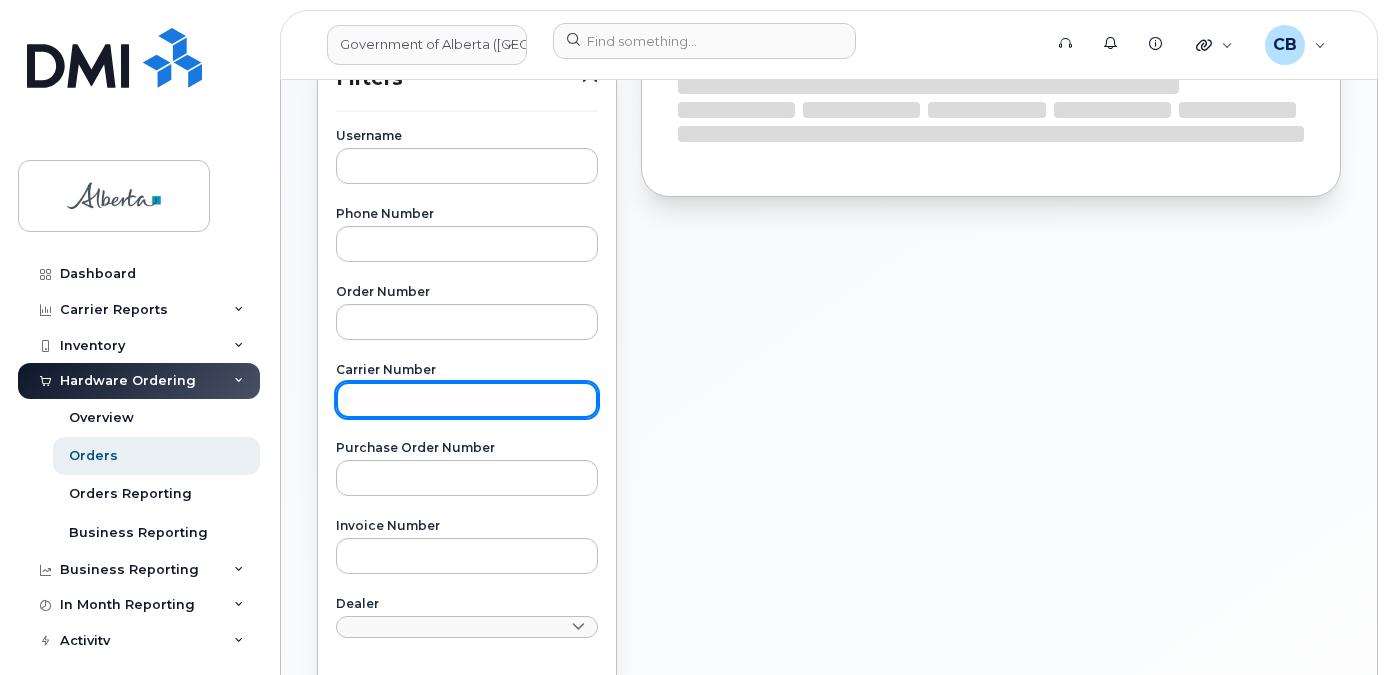 click at bounding box center (467, 400) 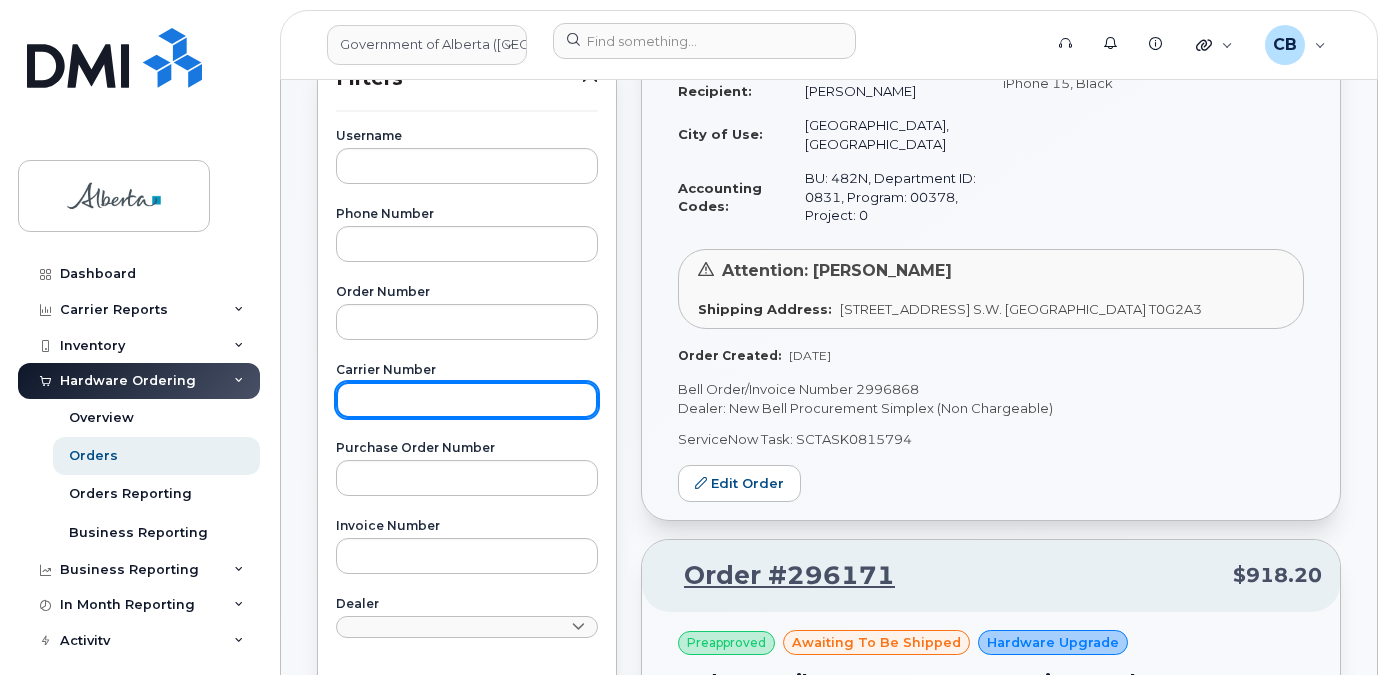 paste on "2994613" 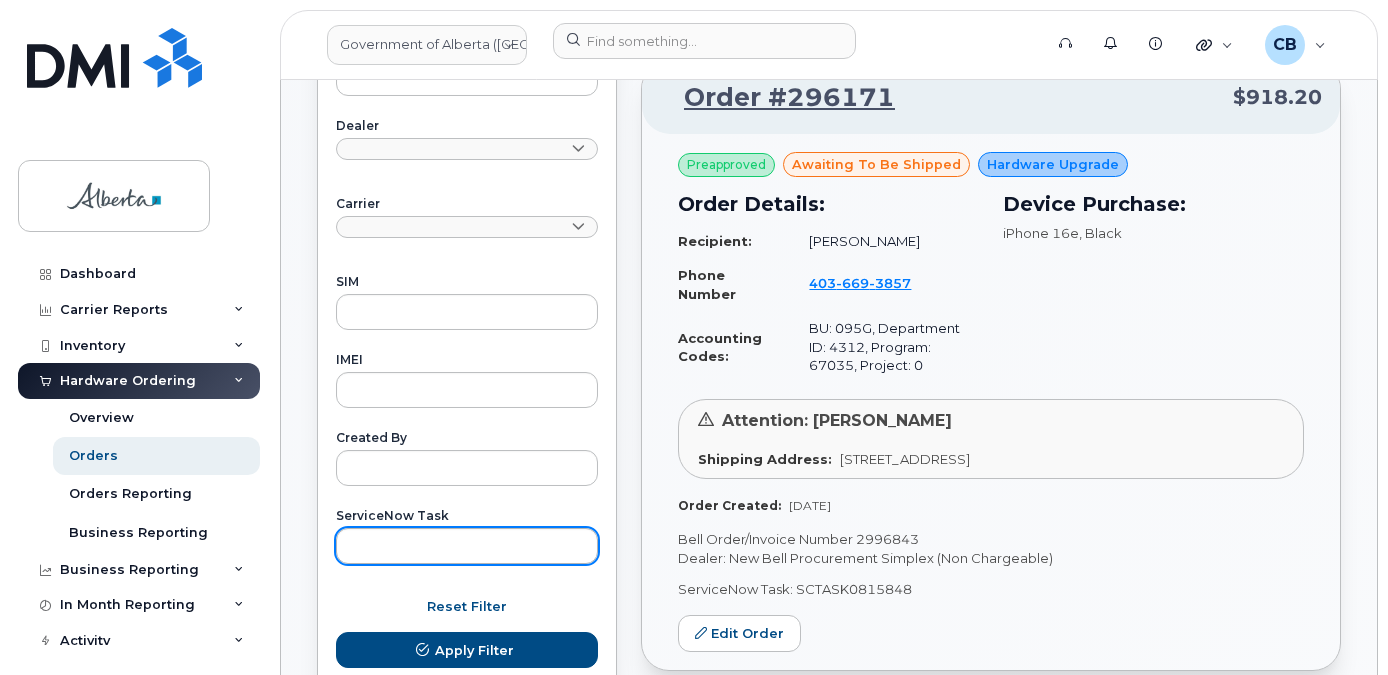 scroll, scrollTop: 900, scrollLeft: 0, axis: vertical 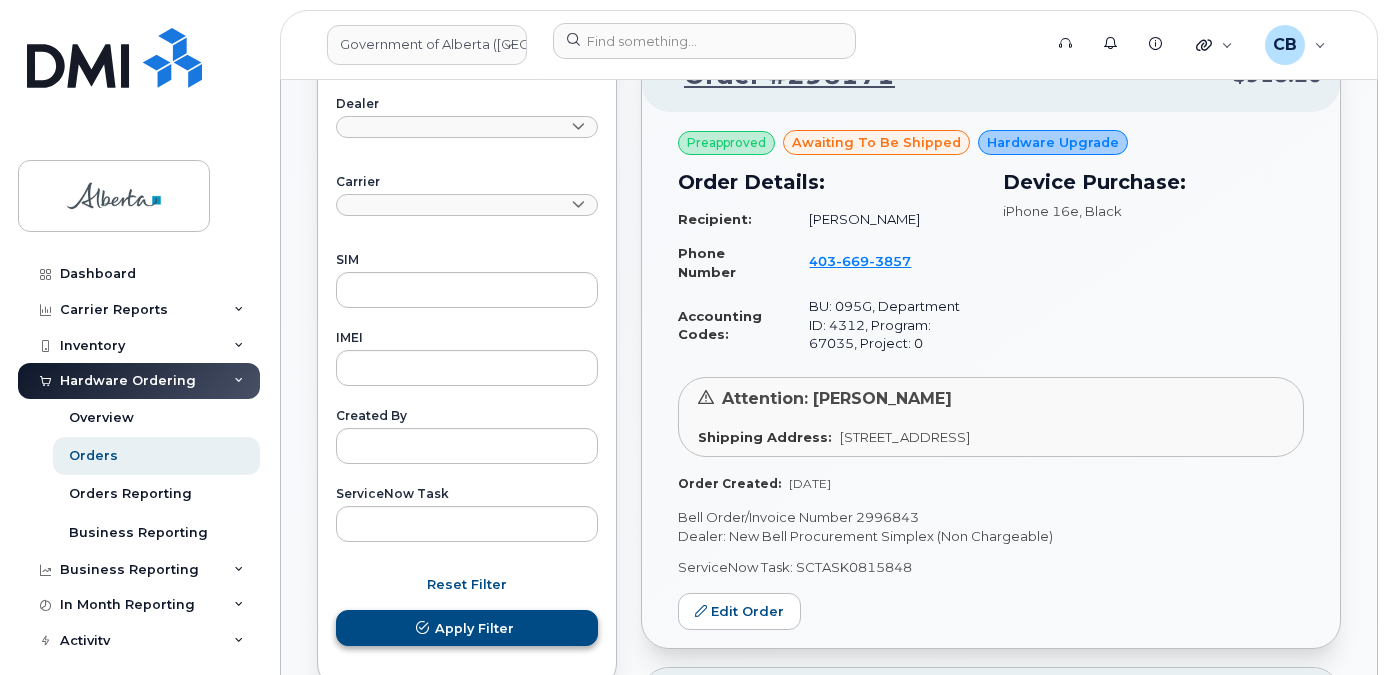 type on "2994613" 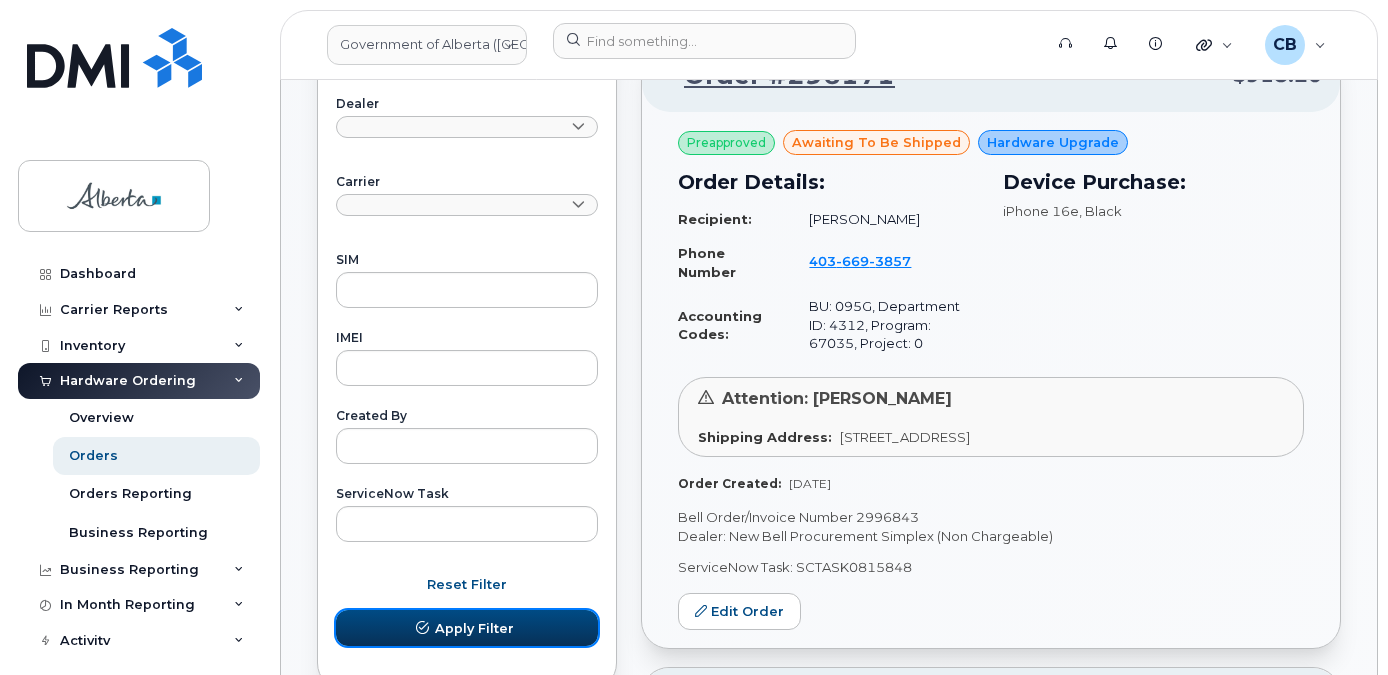 click on "Apply Filter" at bounding box center (467, 628) 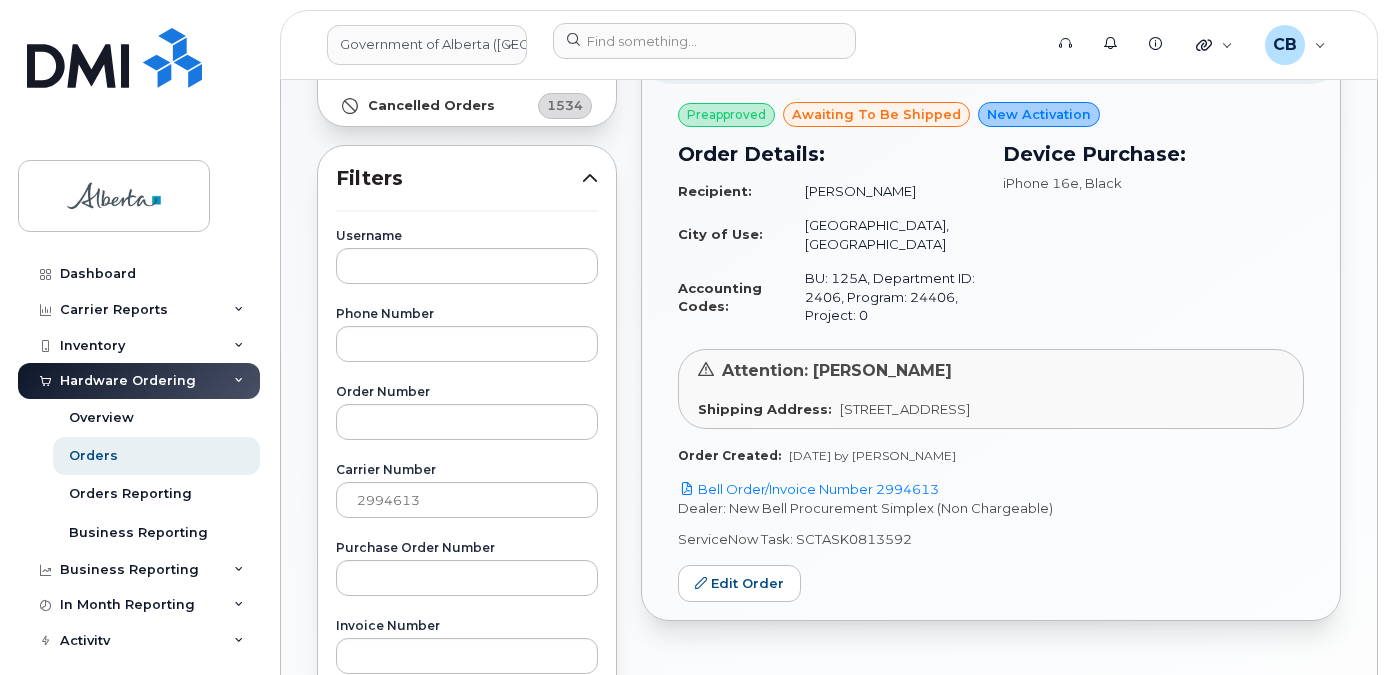 scroll, scrollTop: 200, scrollLeft: 0, axis: vertical 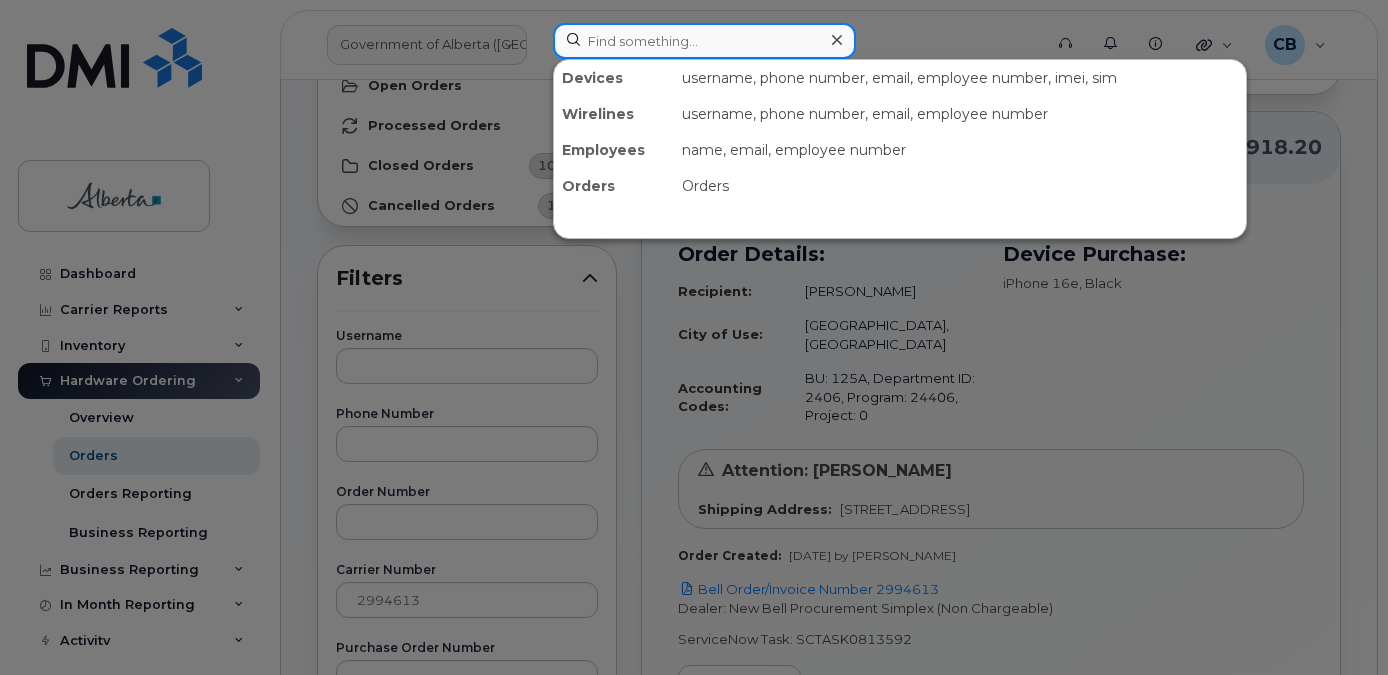 click at bounding box center (704, 41) 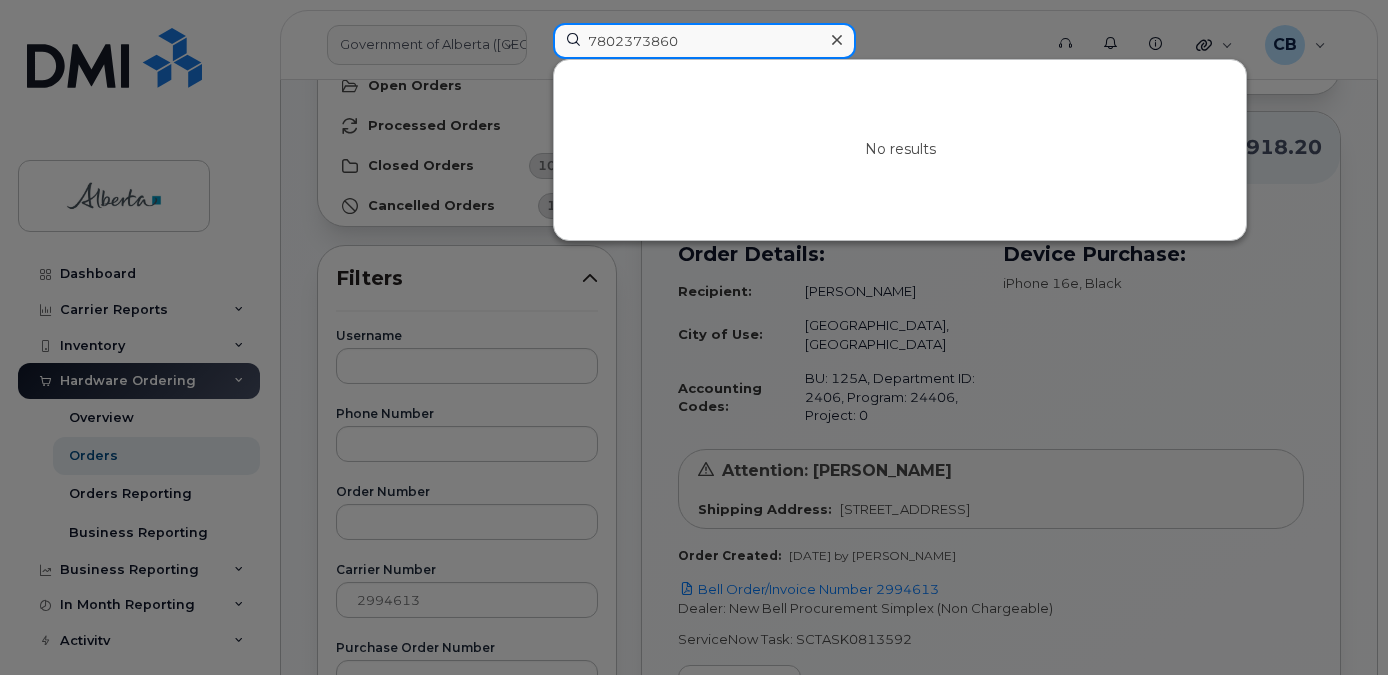 click on "7802373860" at bounding box center [704, 41] 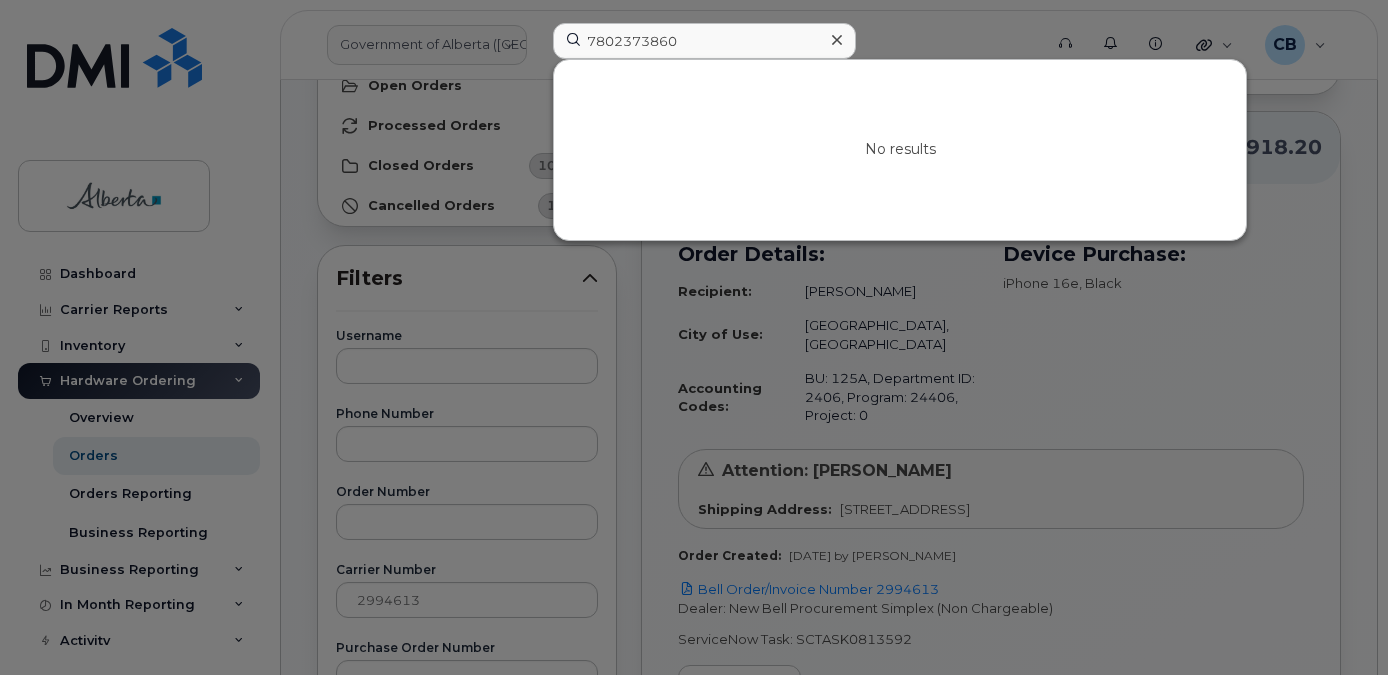 click 